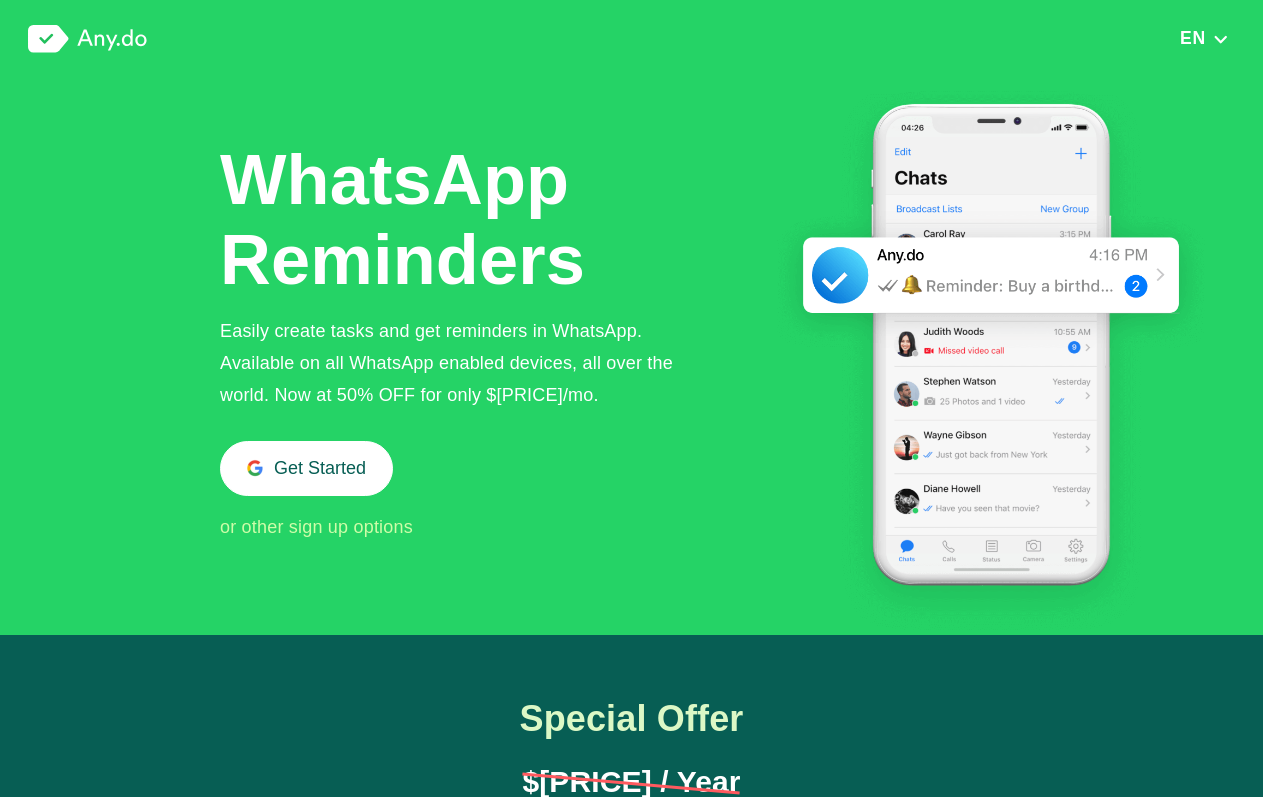 scroll, scrollTop: 0, scrollLeft: 0, axis: both 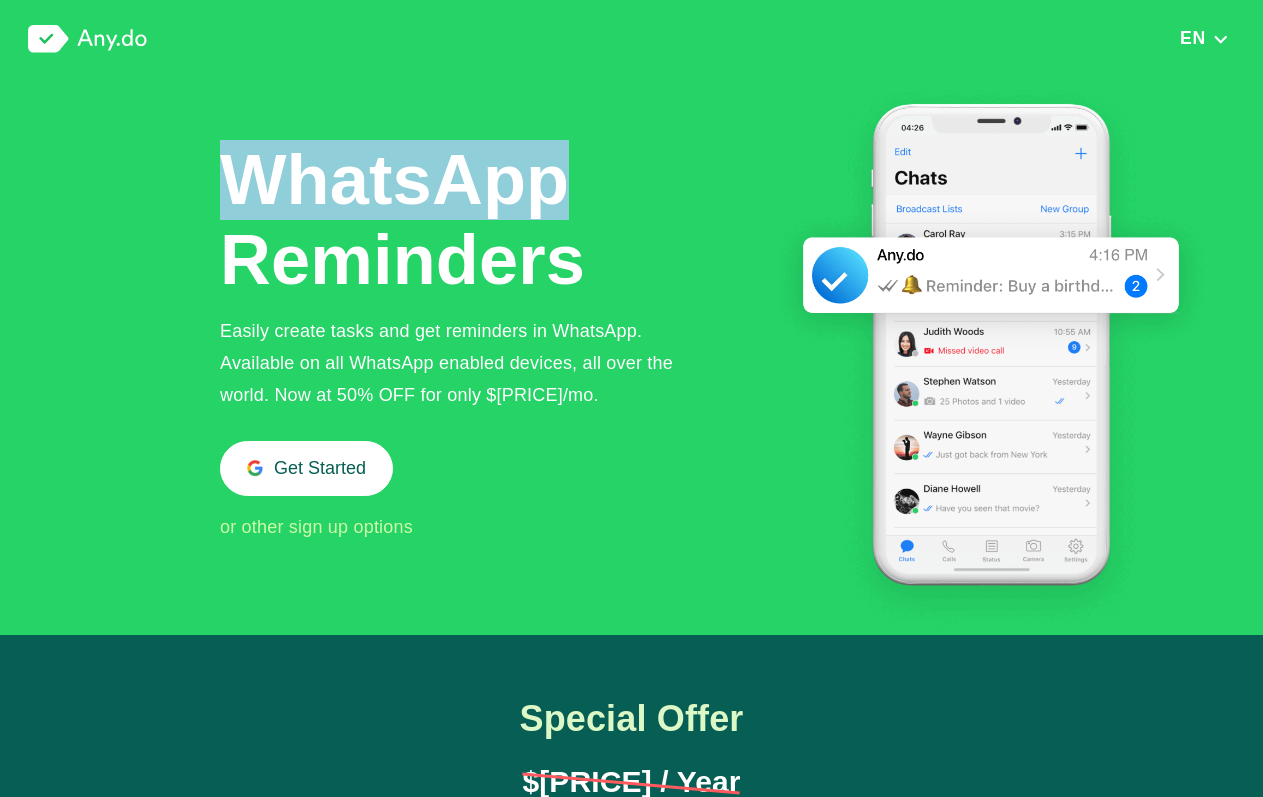 click on "WhatsApp Reminders" at bounding box center [405, 220] 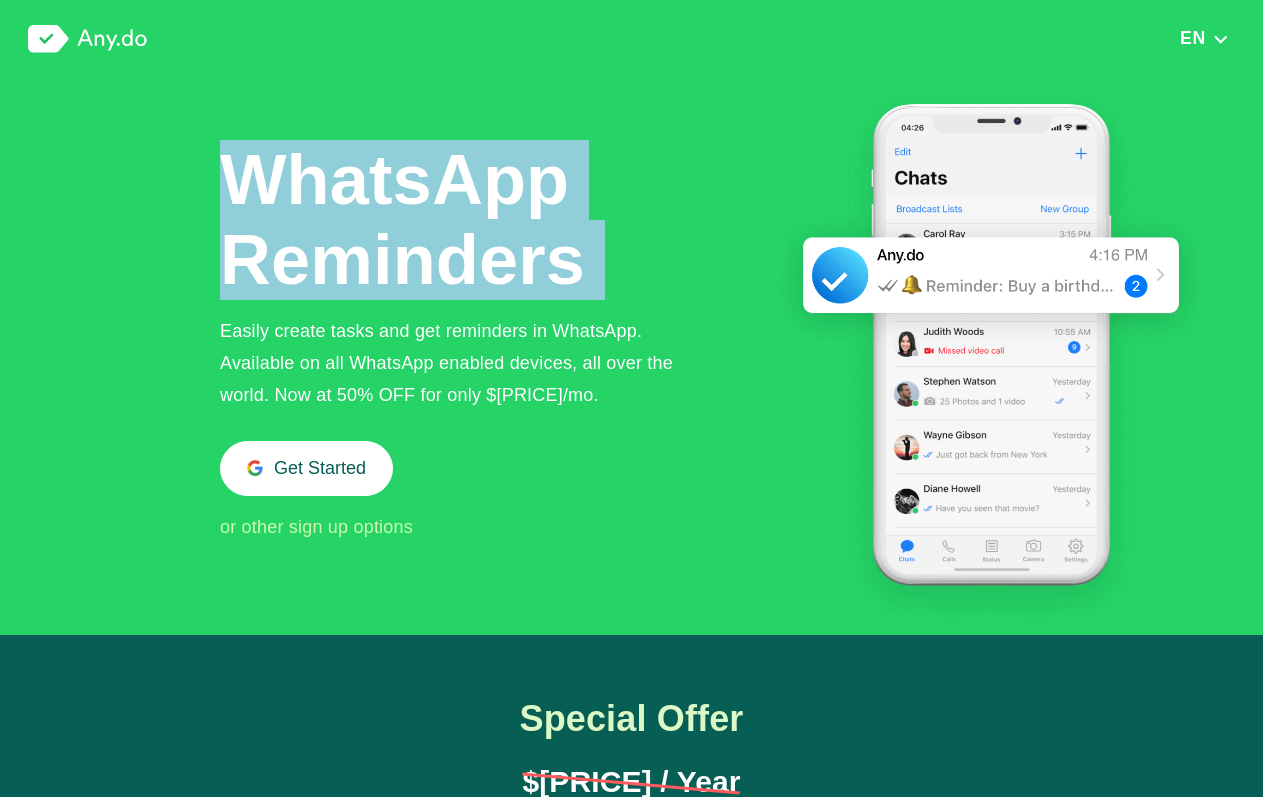 click on "WhatsApp Reminders" at bounding box center (405, 220) 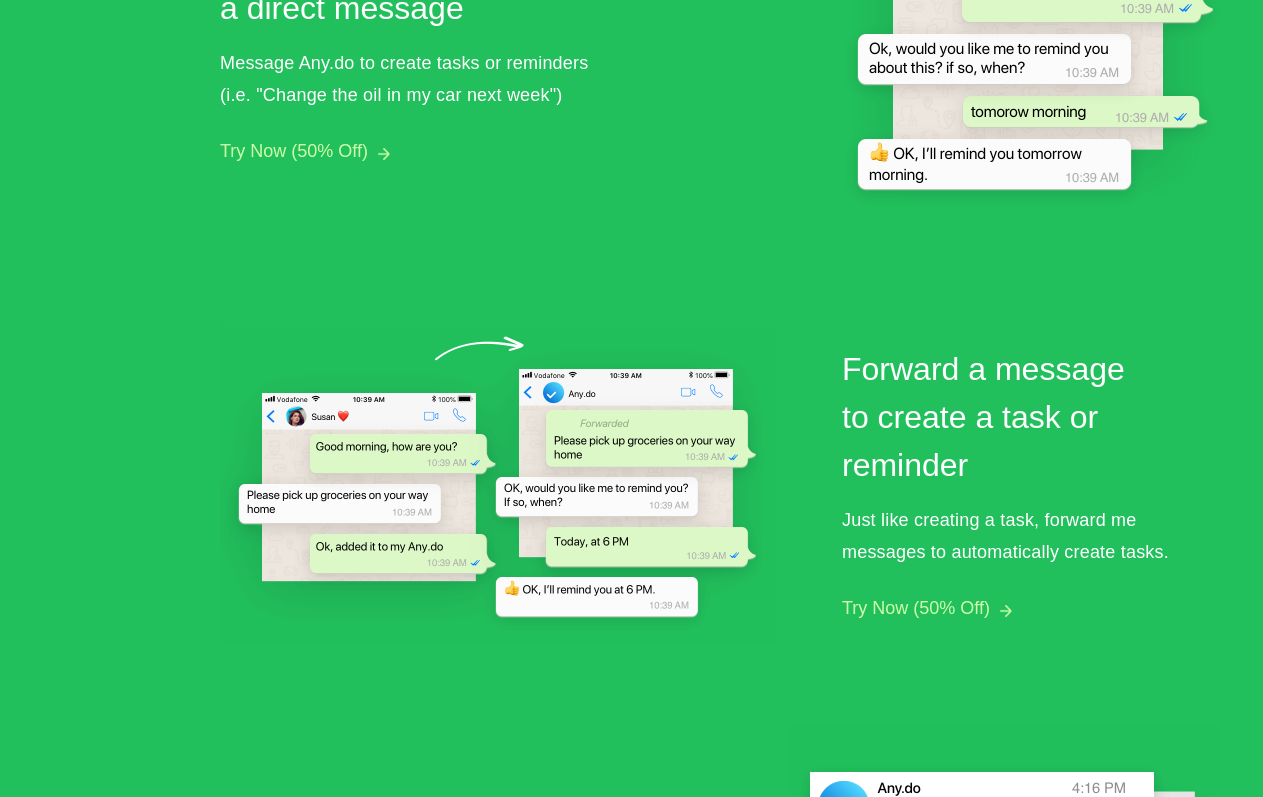 scroll, scrollTop: 476, scrollLeft: 0, axis: vertical 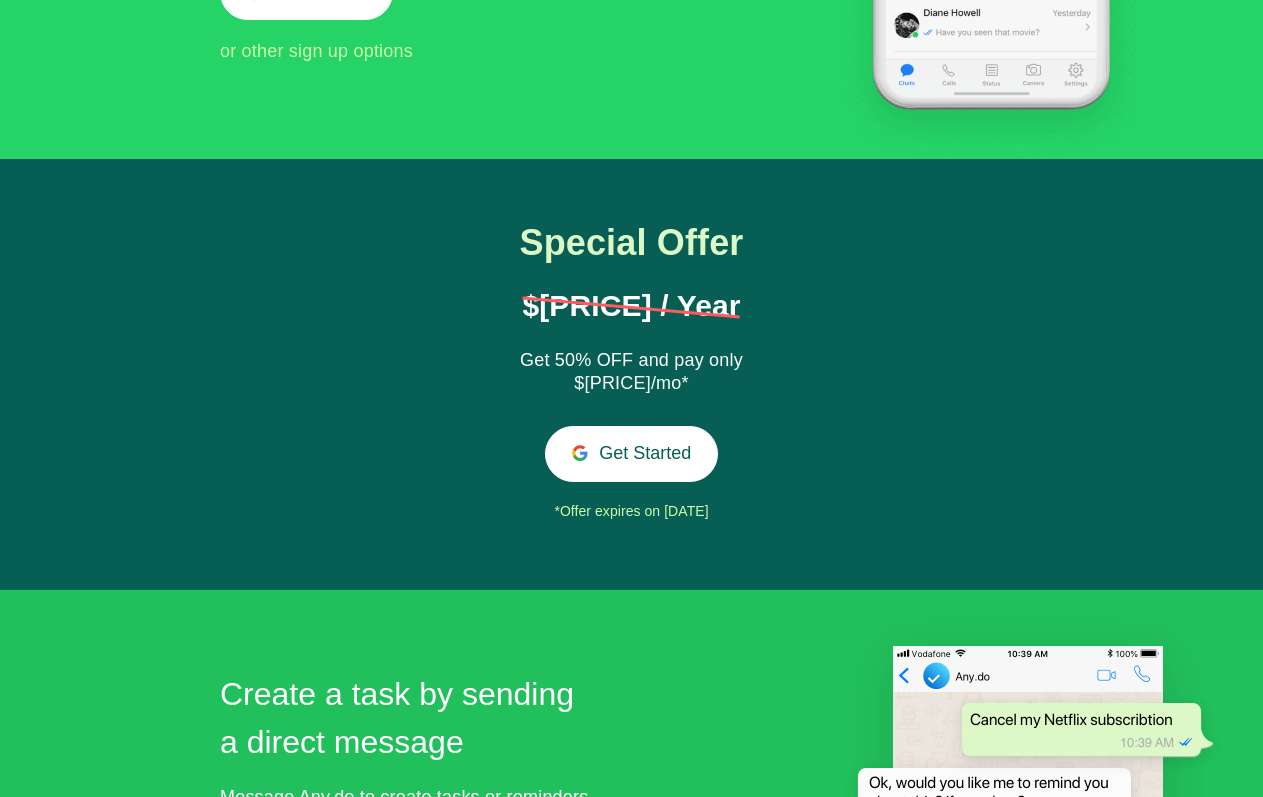 click on "Get 50% OFF and pay only $[PRICE]/mo*" at bounding box center (632, 373) 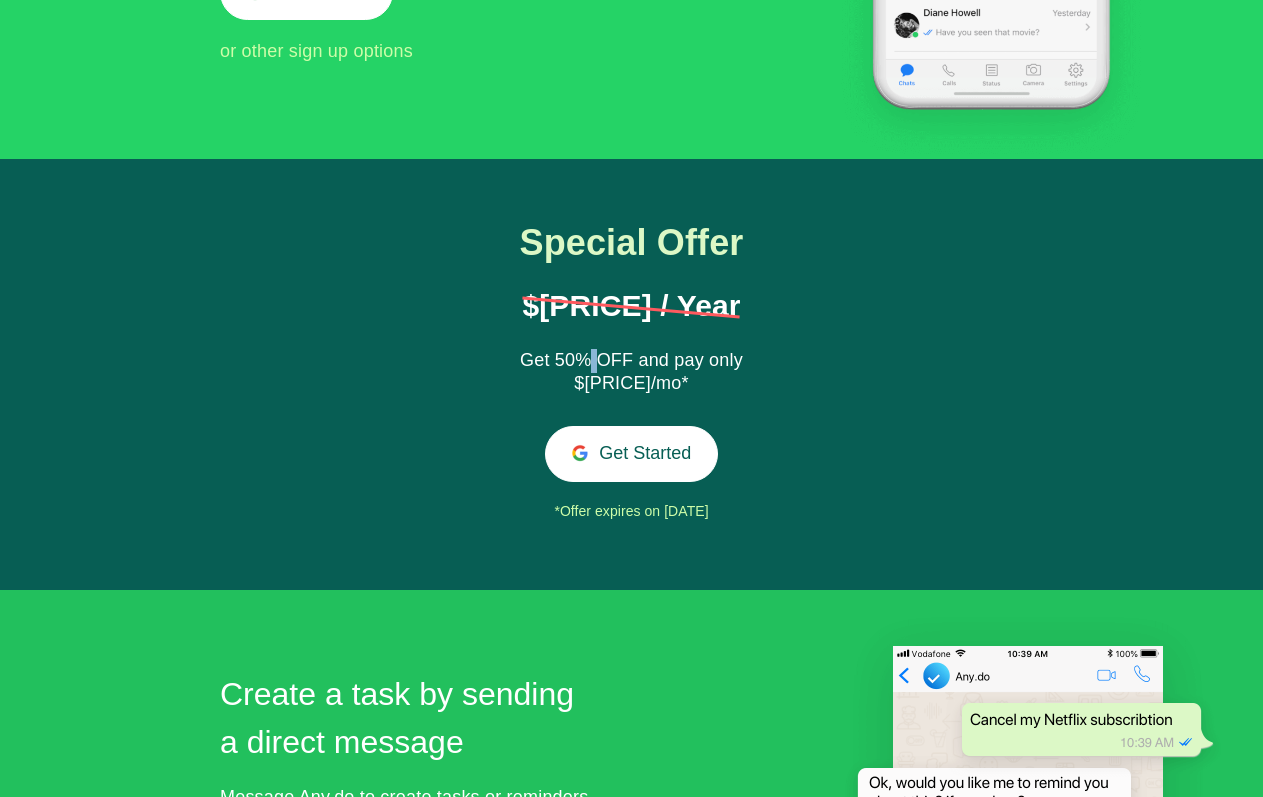 click on "Get 50% OFF and pay only $[PRICE]/mo*" at bounding box center (632, 373) 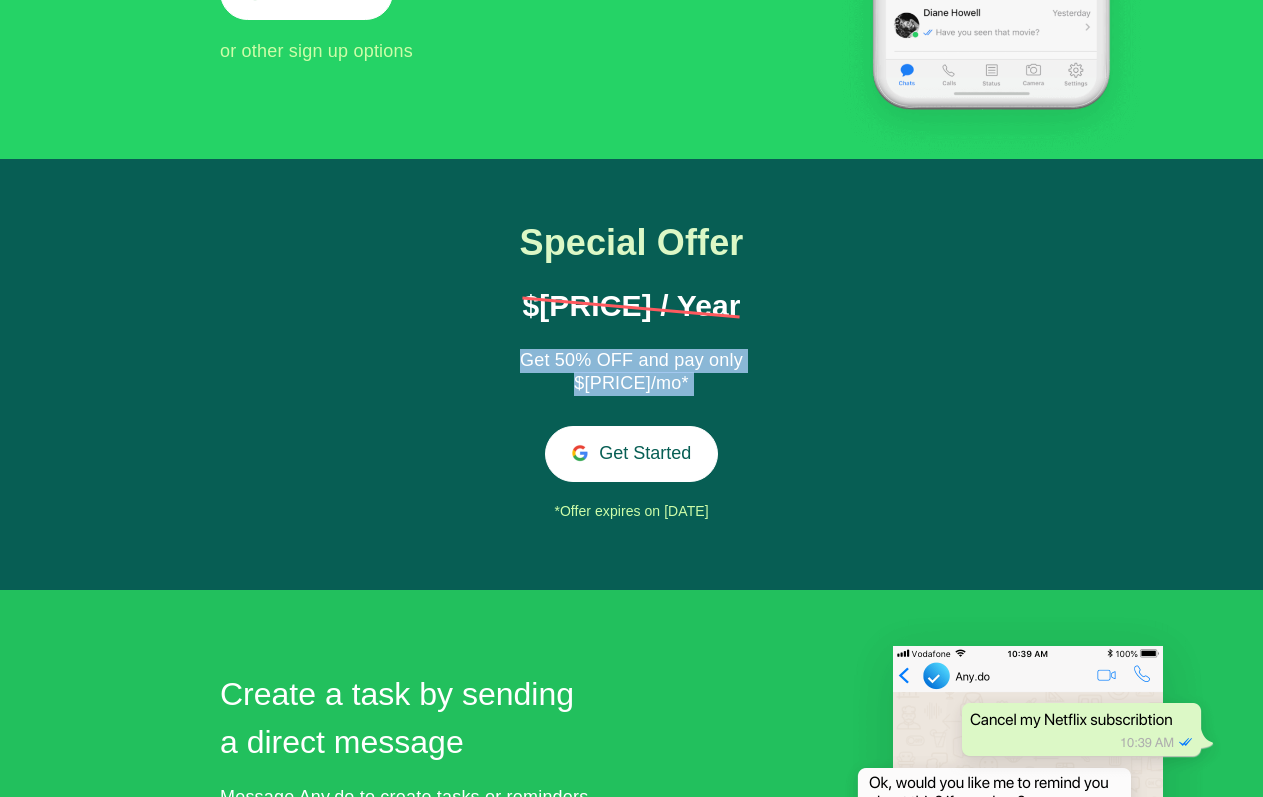 click on "Get 50% OFF and pay only $[PRICE]/mo*" at bounding box center (632, 373) 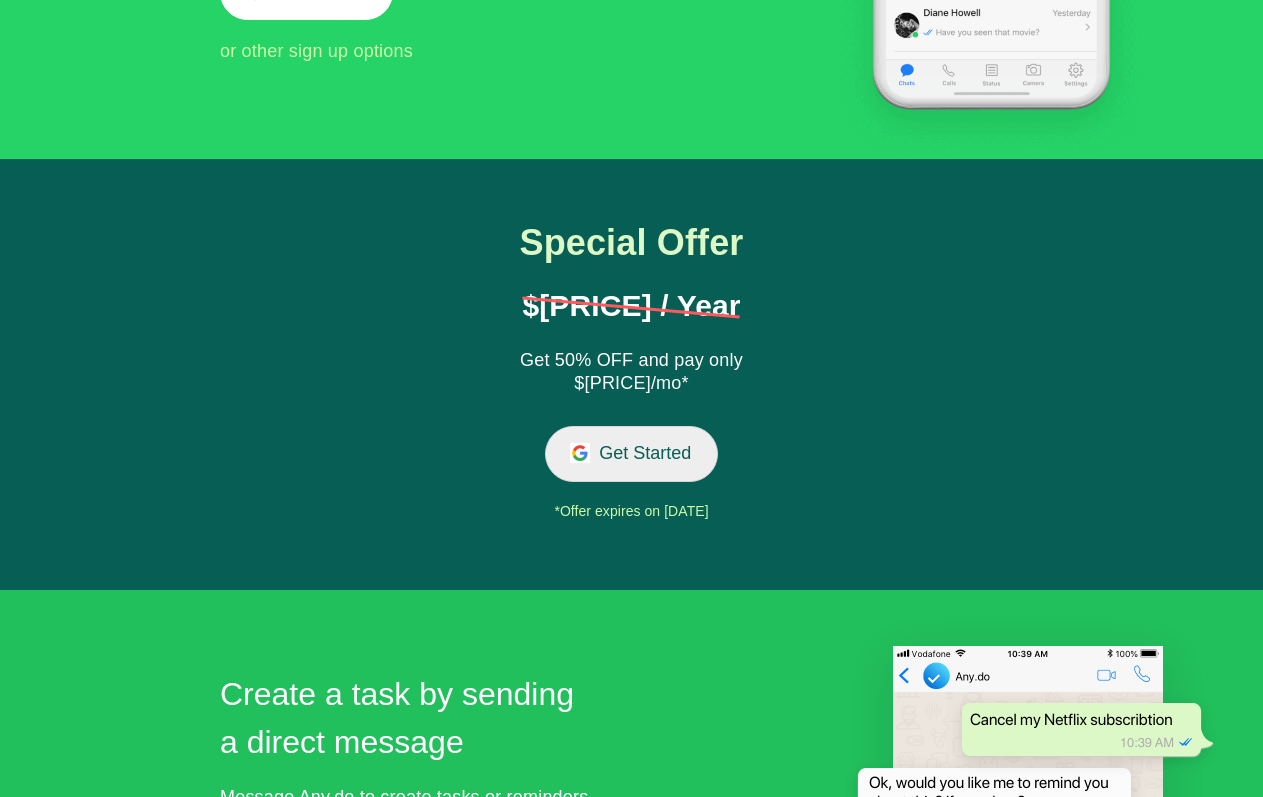 click on "Get Started" at bounding box center (631, 453) 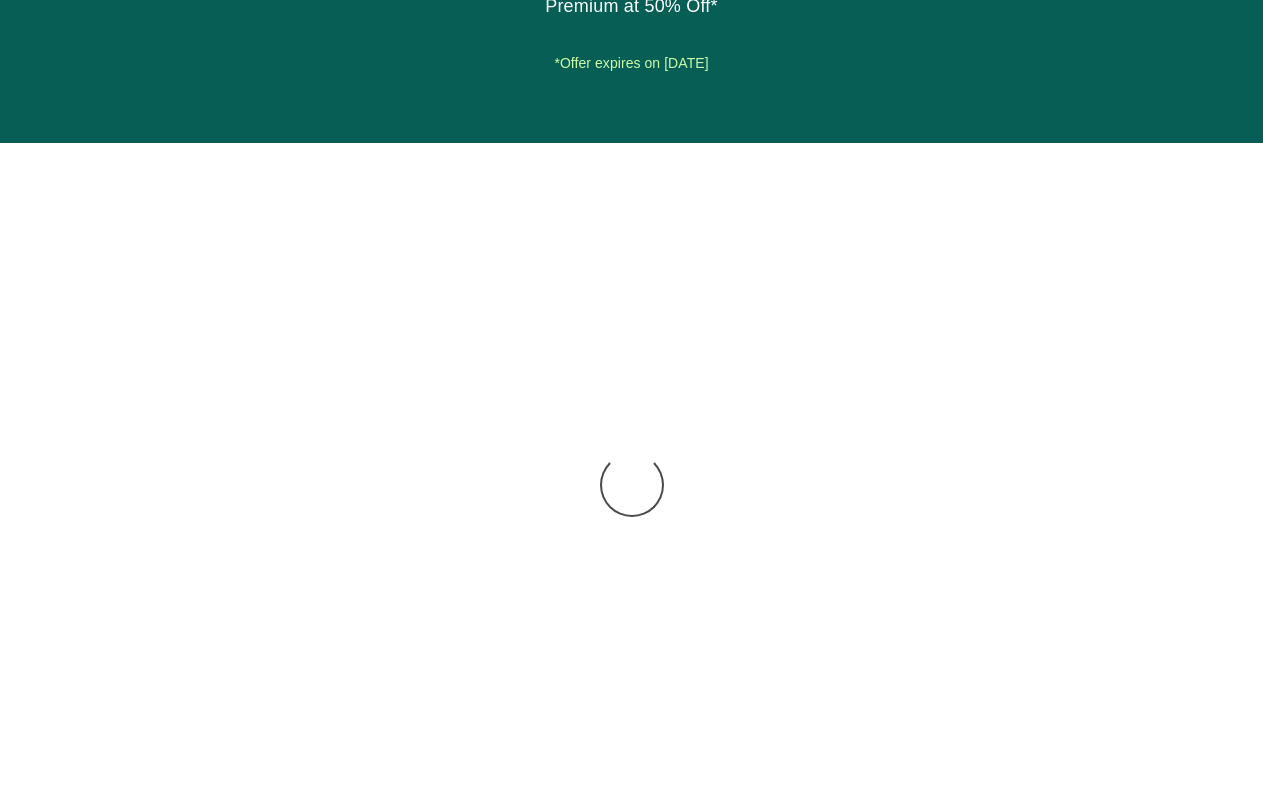 scroll, scrollTop: 2349, scrollLeft: 0, axis: vertical 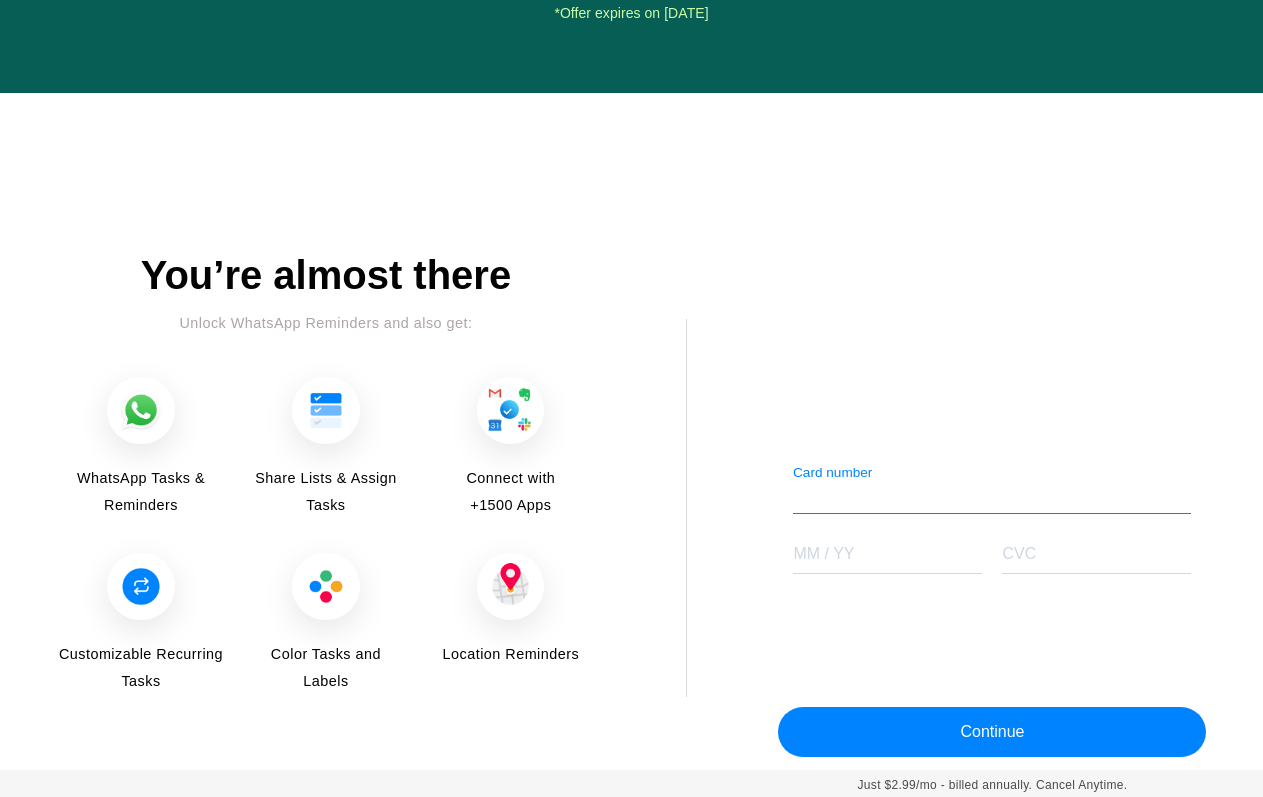 click at bounding box center (140, 410) 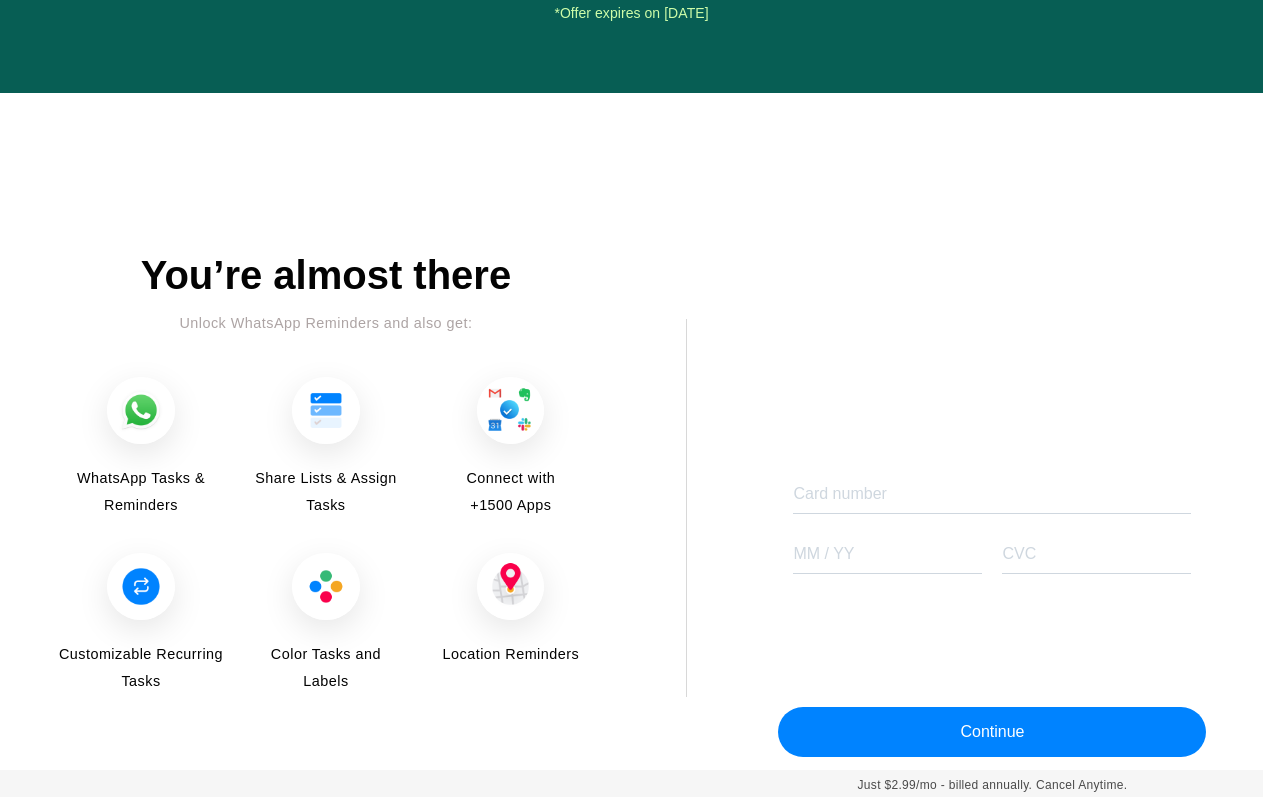 click at bounding box center (325, 410) 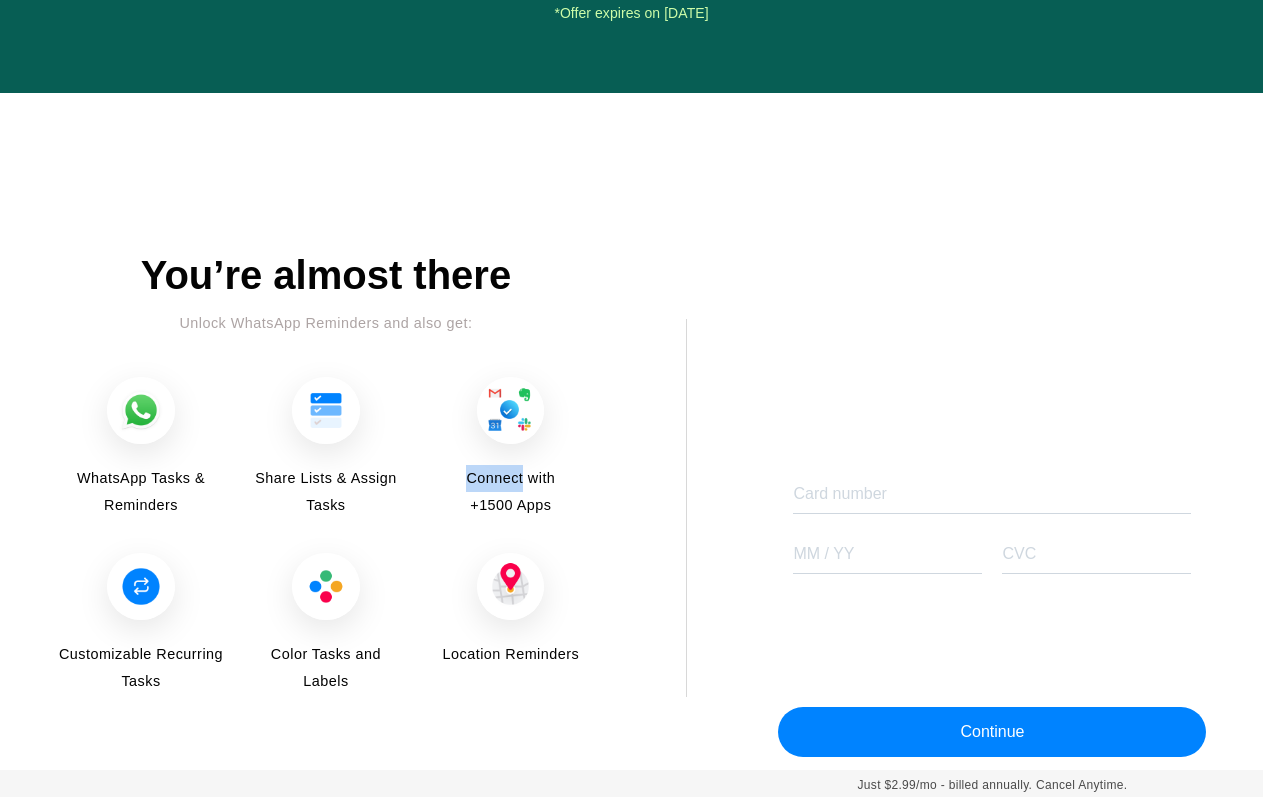 click on "Connect with +1500 Apps" at bounding box center [511, 492] 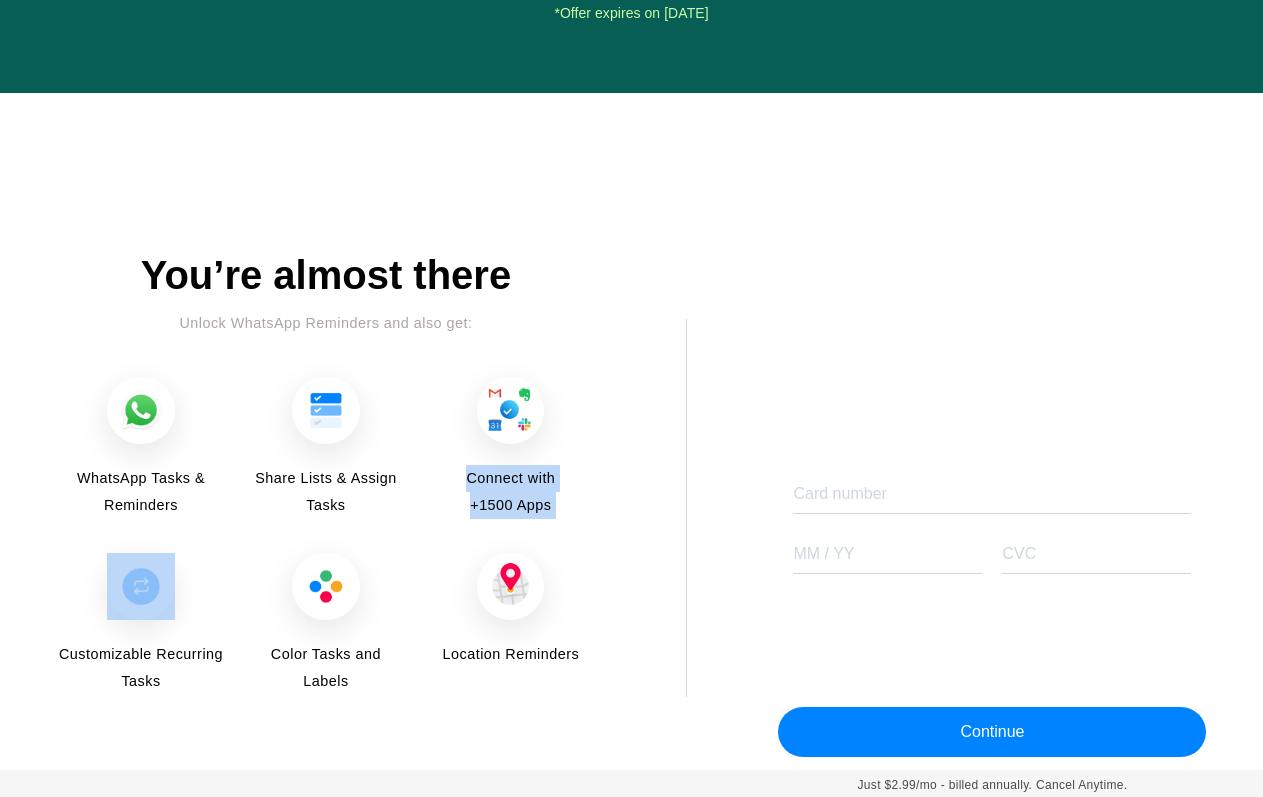 click on "Connect with +1500 Apps" at bounding box center (511, 492) 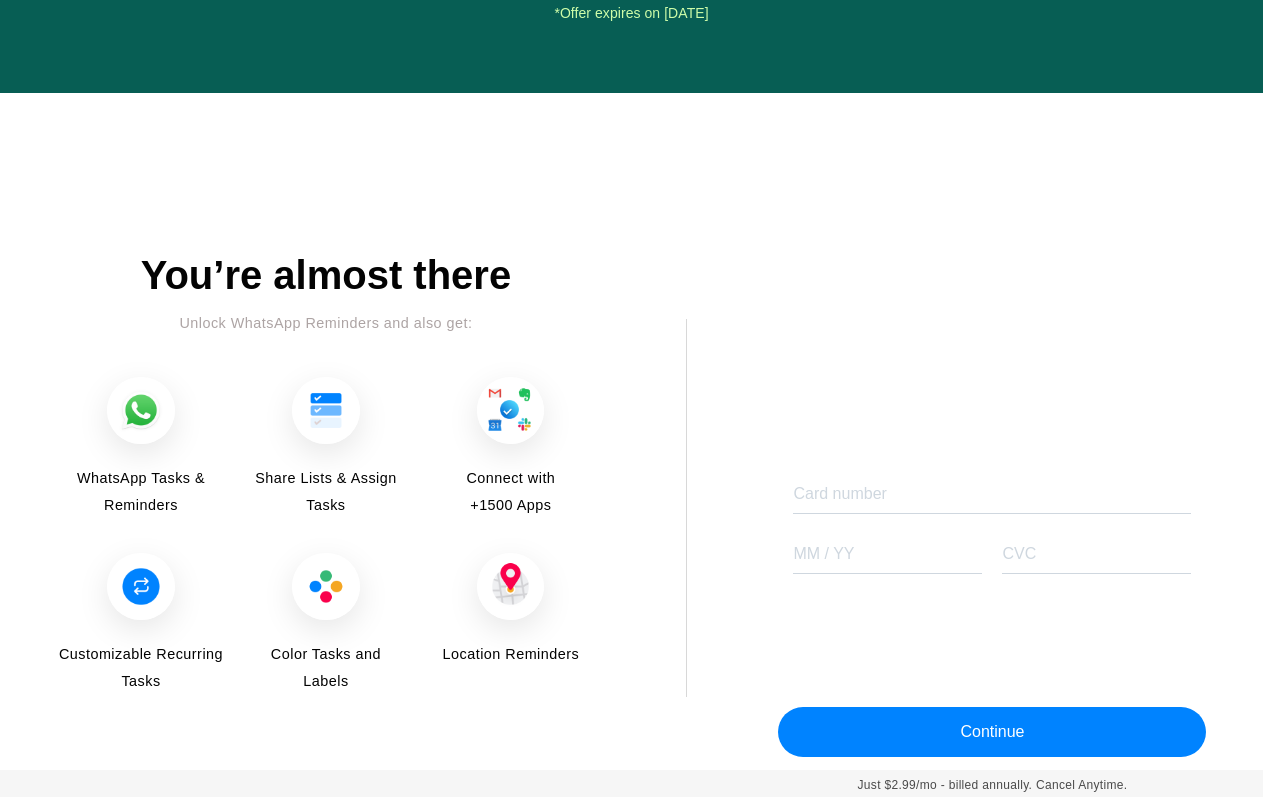 click on "Color Tasks and Labels" at bounding box center (326, 668) 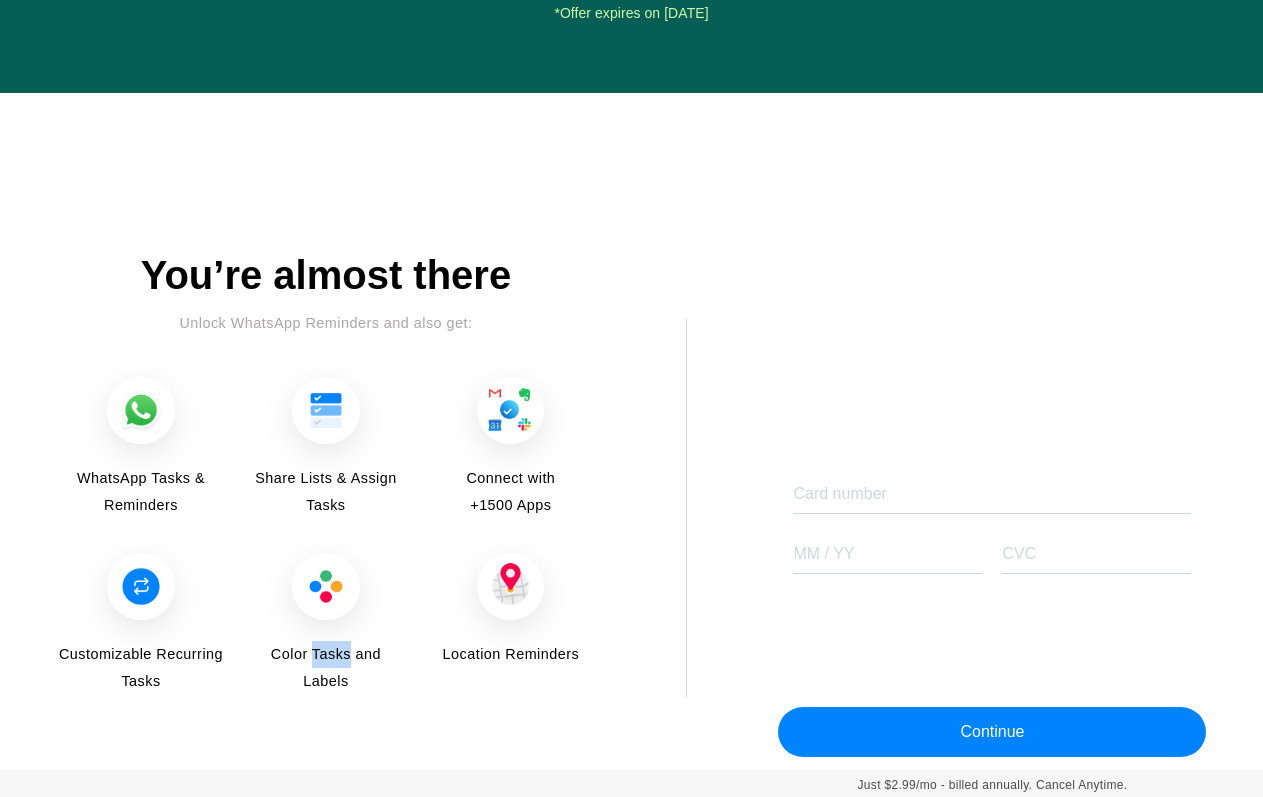click on "Color Tasks and Labels" at bounding box center [326, 668] 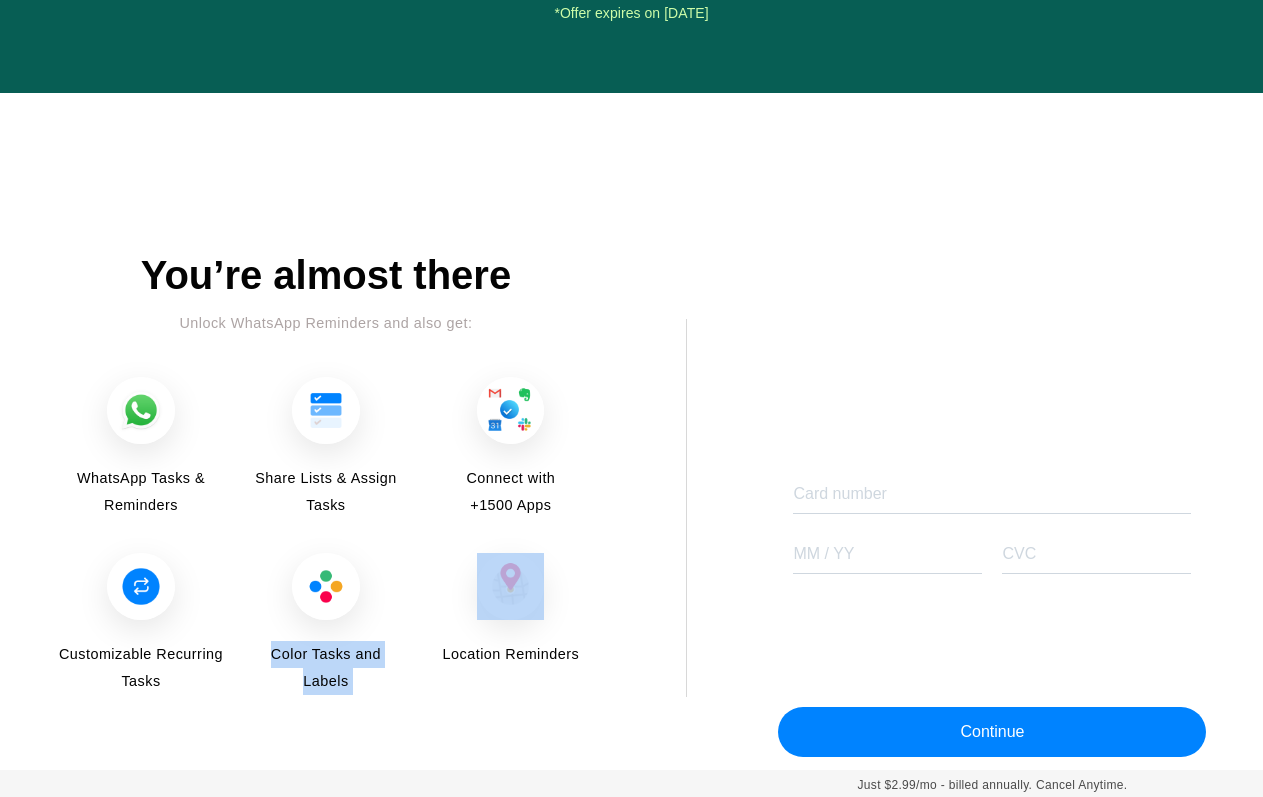click on "Color Tasks and Labels" at bounding box center [326, 668] 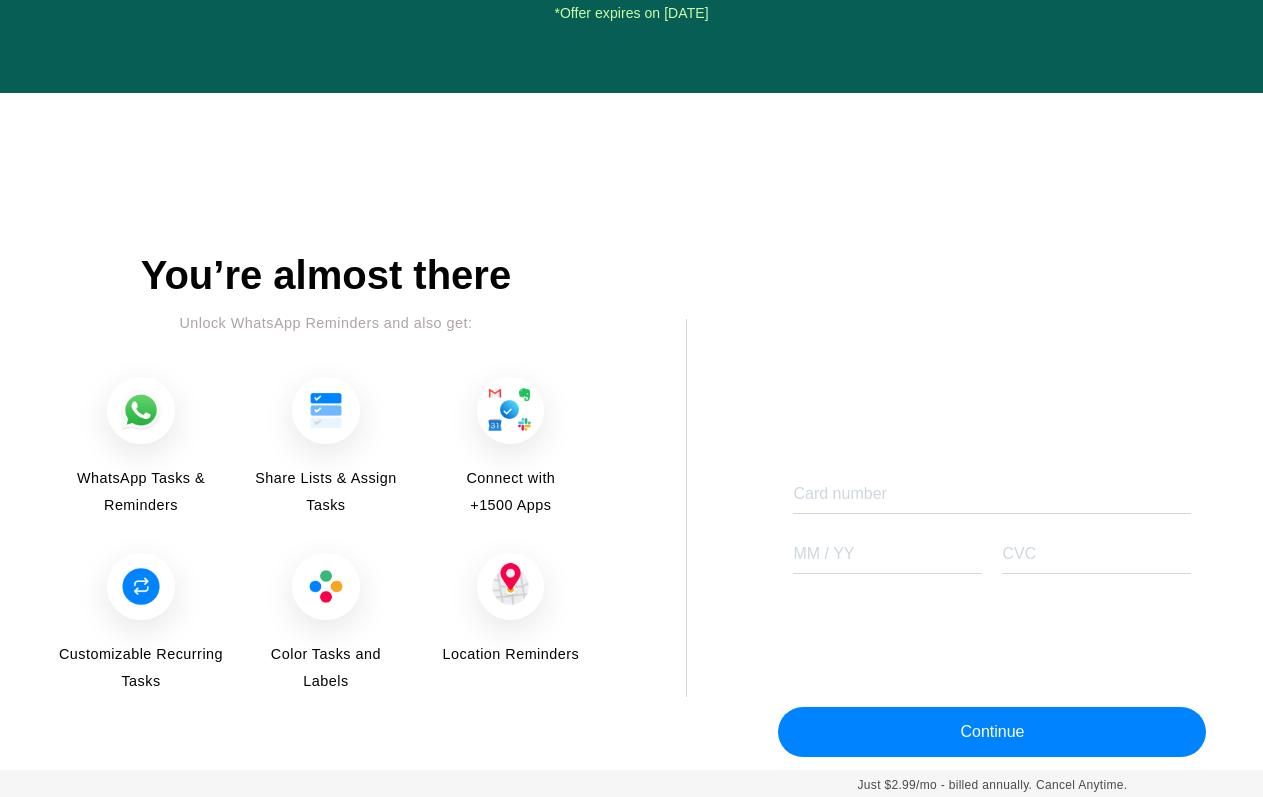 click on "Location Reminders" at bounding box center (510, 654) 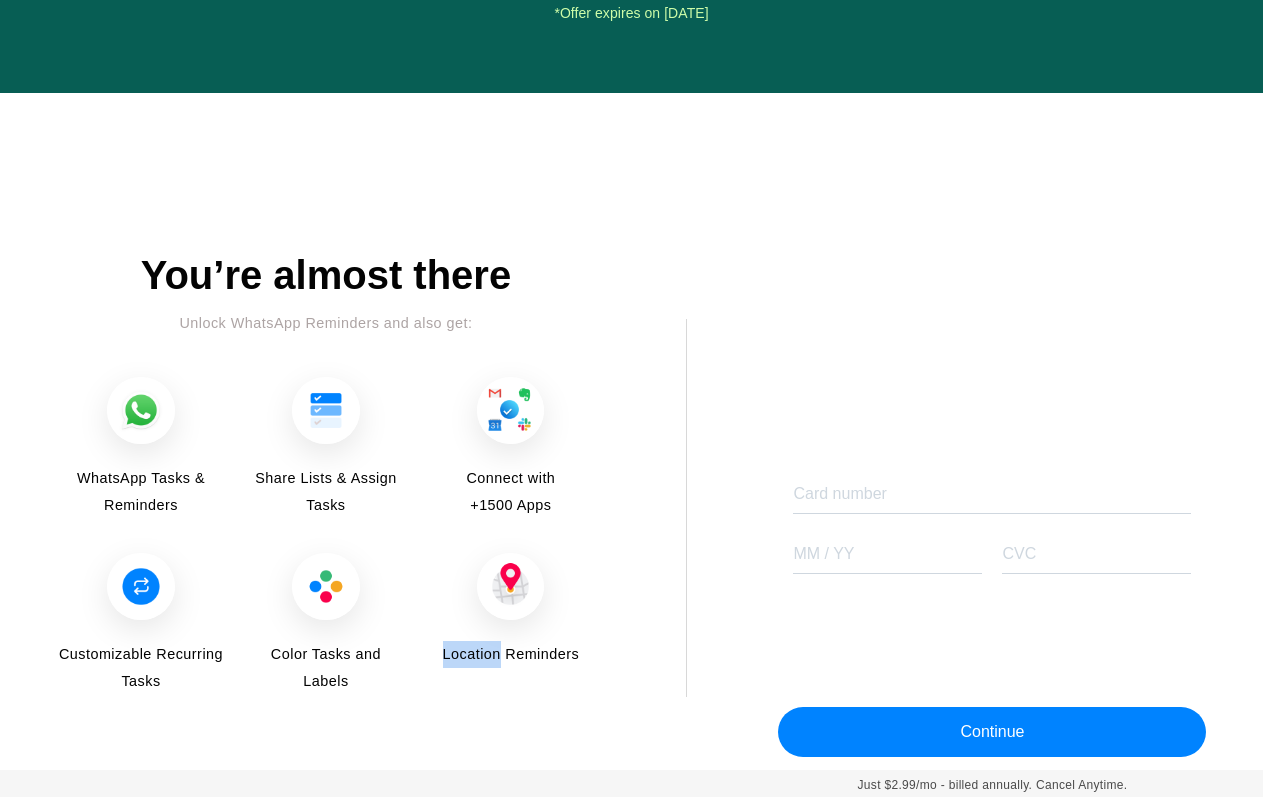 click on "Location Reminders" at bounding box center [510, 654] 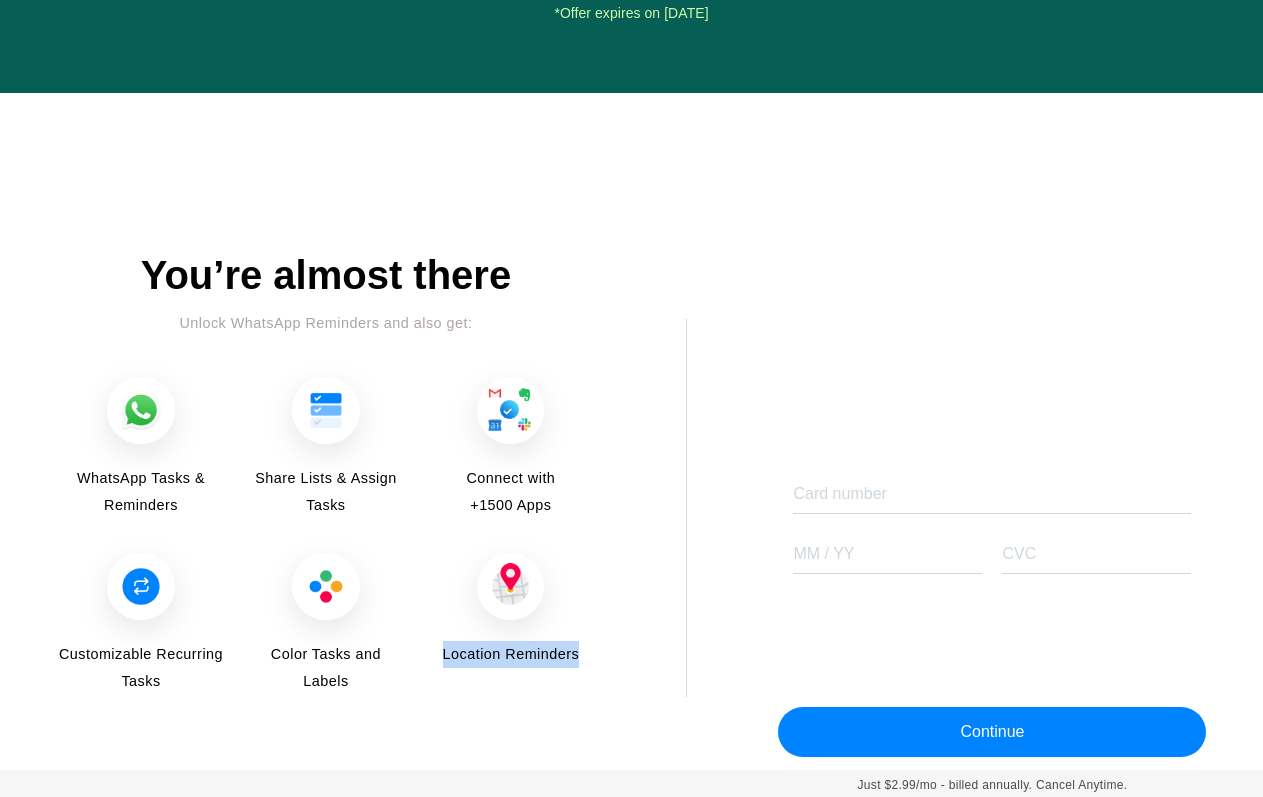 click on "Location Reminders" at bounding box center (510, 654) 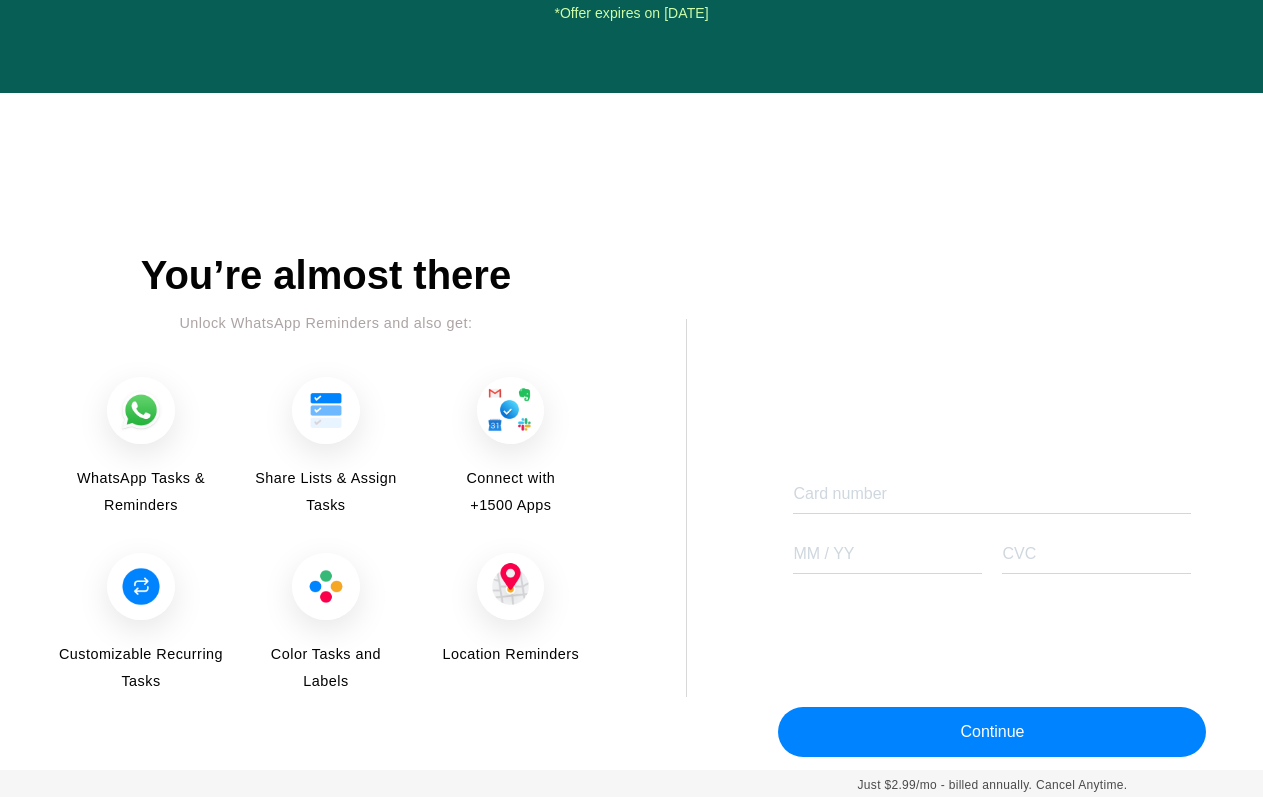 click on "Customizable Recurring Tasks" at bounding box center (141, 668) 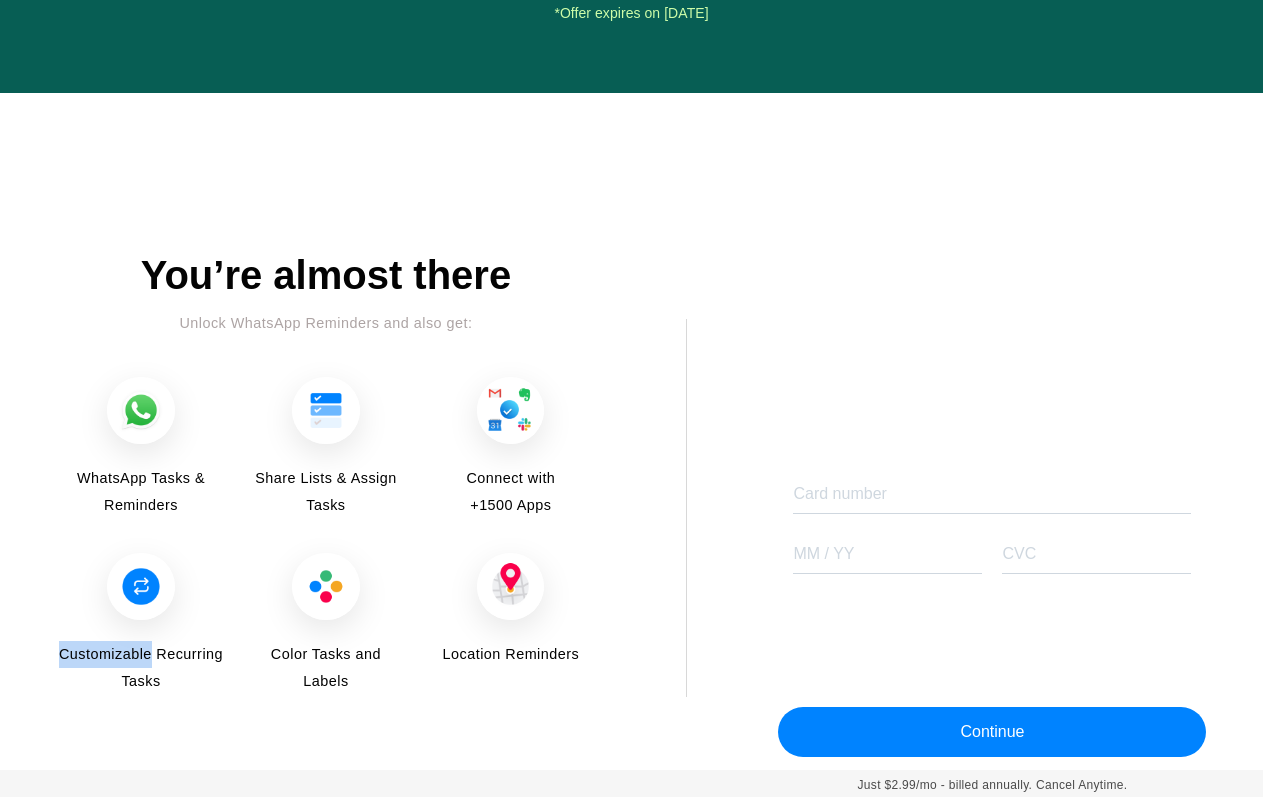 click on "Customizable Recurring Tasks" at bounding box center [141, 668] 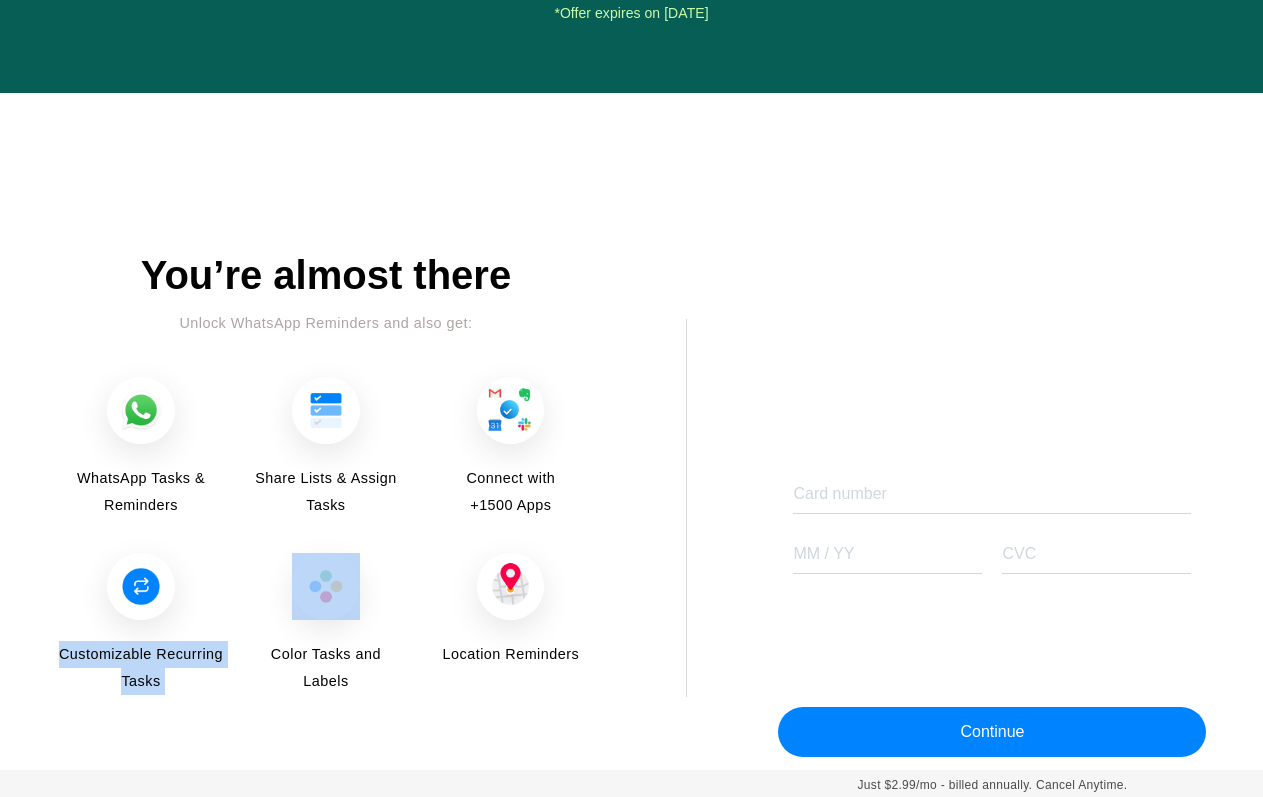 click on "Customizable Recurring Tasks" at bounding box center [141, 668] 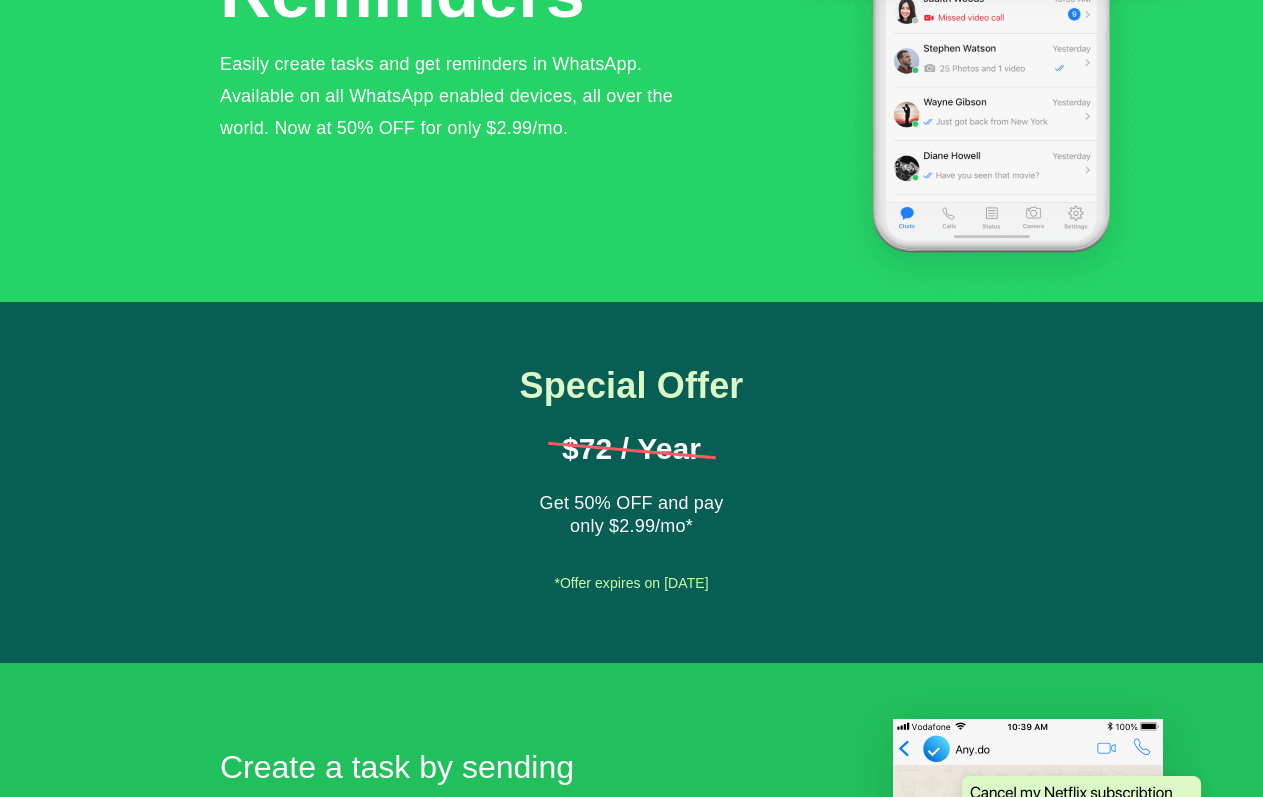 scroll, scrollTop: 0, scrollLeft: 0, axis: both 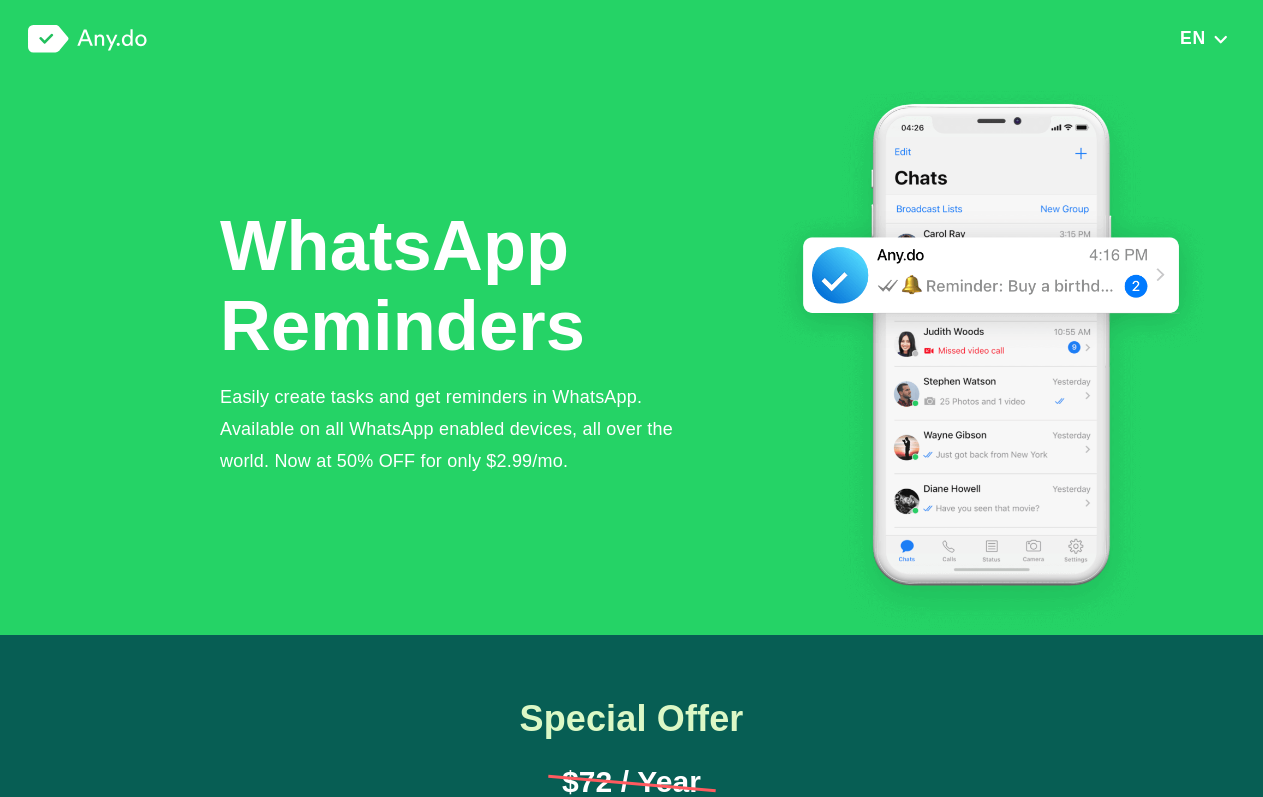 click at bounding box center [991, 356] 